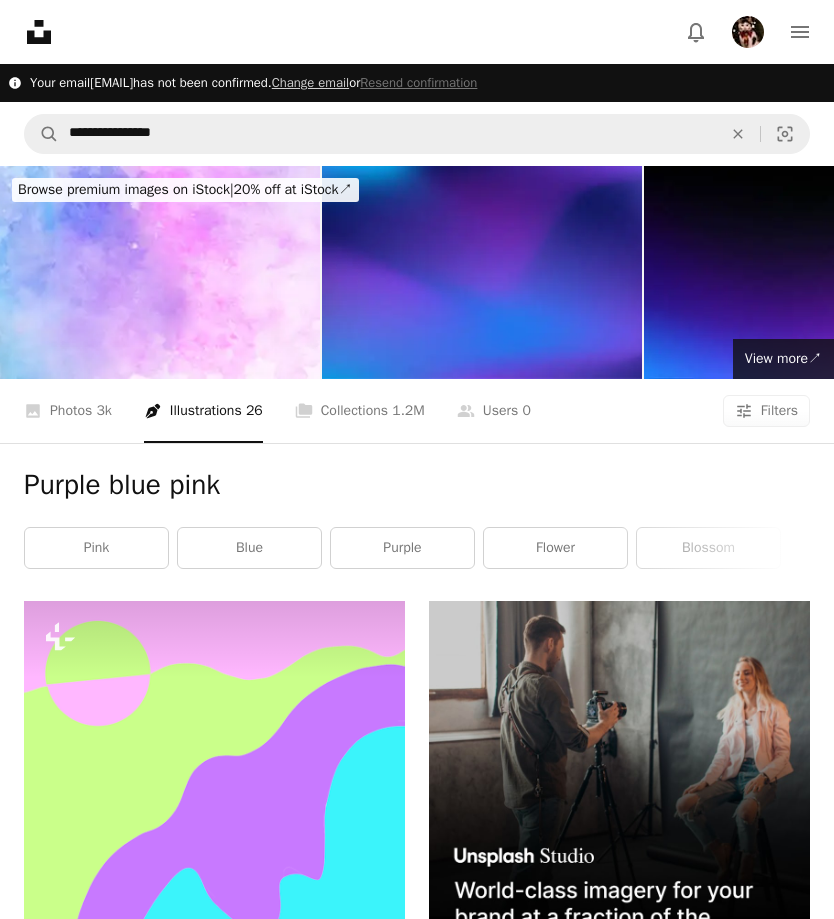 scroll, scrollTop: 15783, scrollLeft: 0, axis: vertical 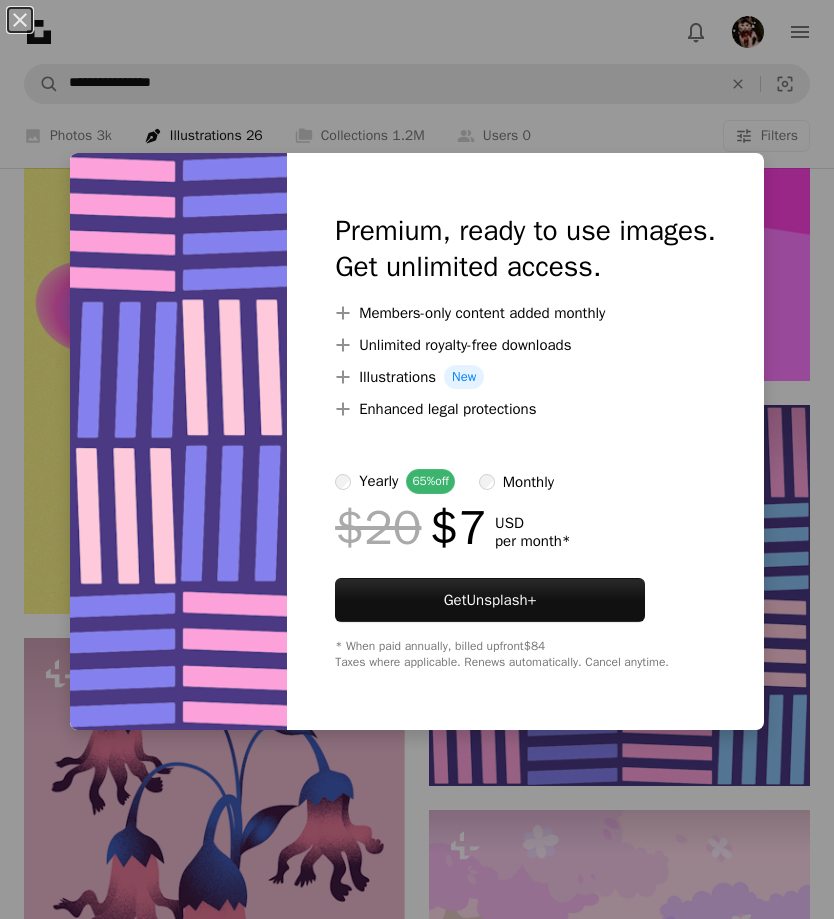 click on "An X shape Premium, ready to use images. Get unlimited access. A plus sign Members-only content added monthly A plus sign Unlimited royalty-free downloads A plus sign Illustrations  New A plus sign Enhanced legal protections yearly 65%  off monthly $20   $7 USD per month * Get  Unsplash+ * When paid annually, billed upfront  $84 Taxes where applicable. Renews automatically. Cancel anytime." at bounding box center (417, 459) 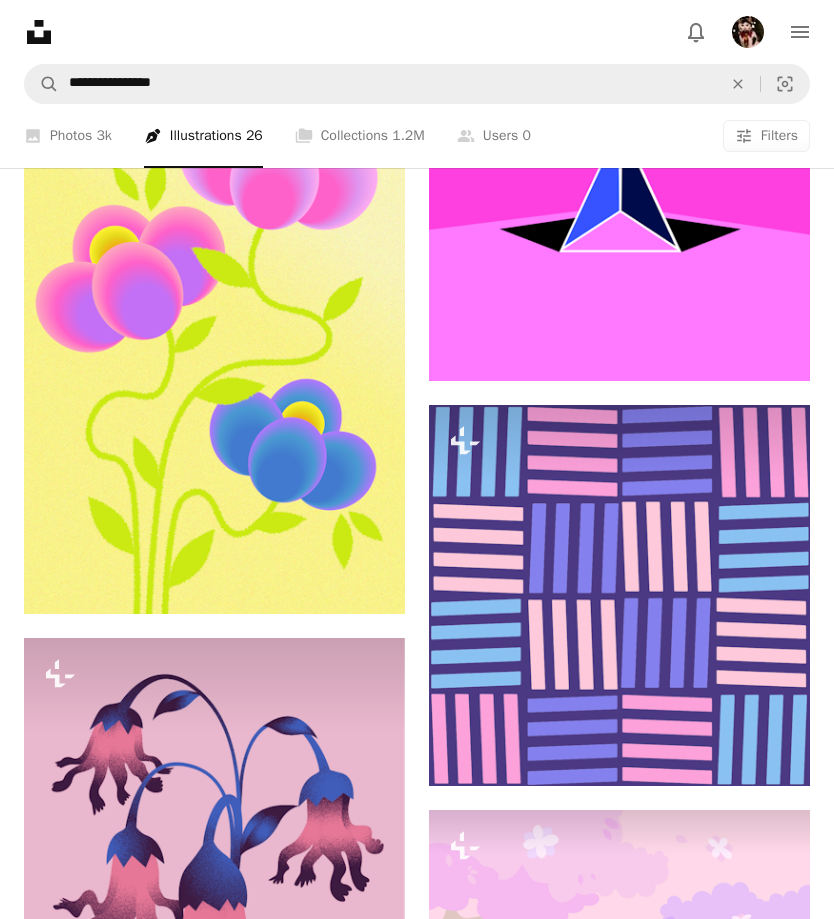 click at bounding box center [619, 595] 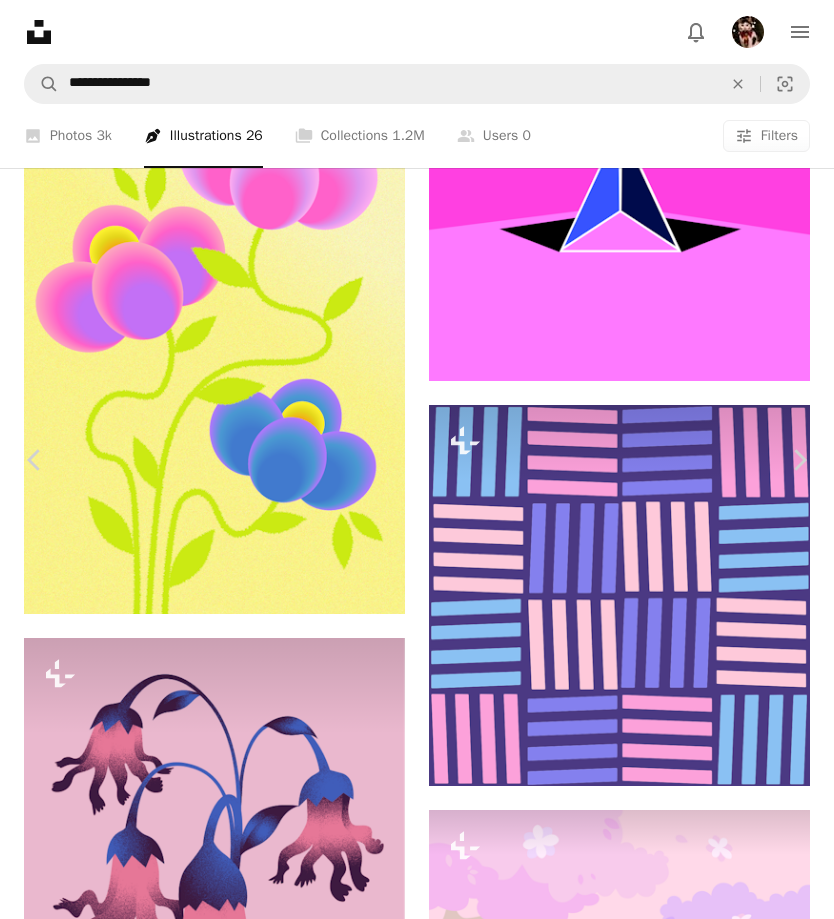 click at bounding box center (409, 8298) 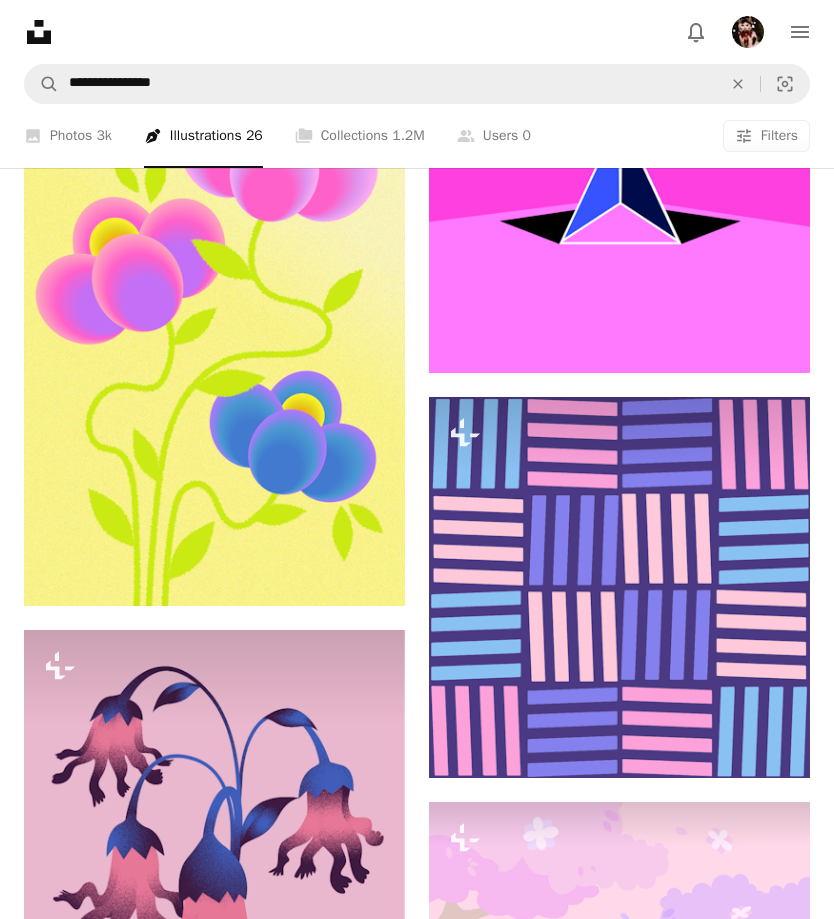 scroll, scrollTop: 15790, scrollLeft: 0, axis: vertical 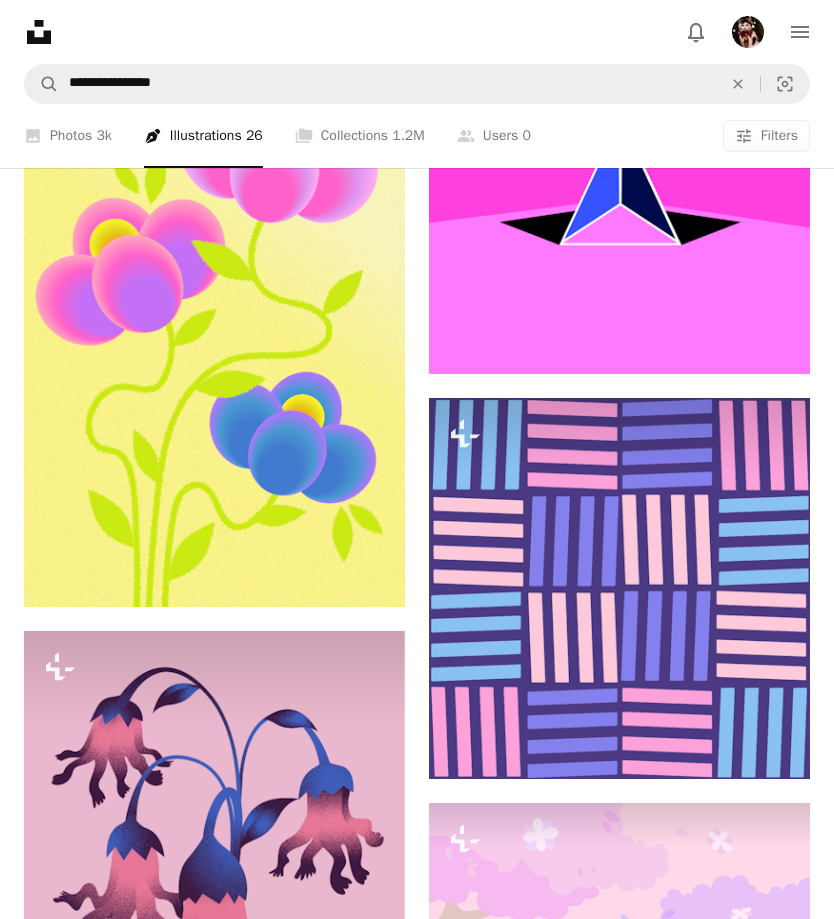 click on "Filters" at bounding box center (779, 136) 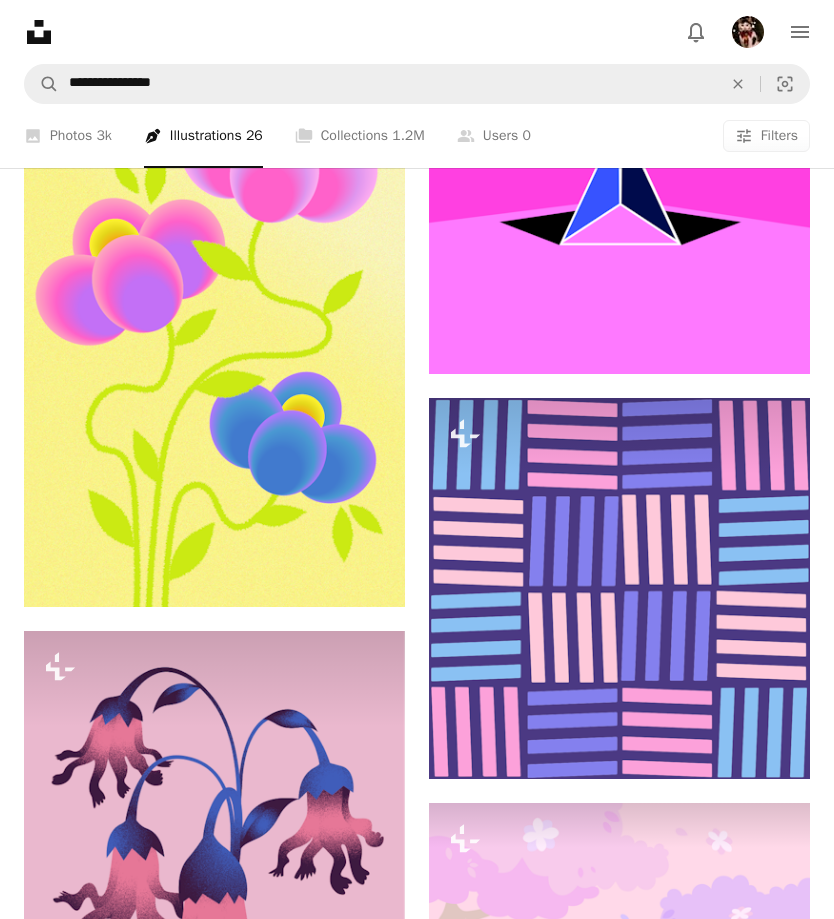 click on "Free" at bounding box center [417, 8123] 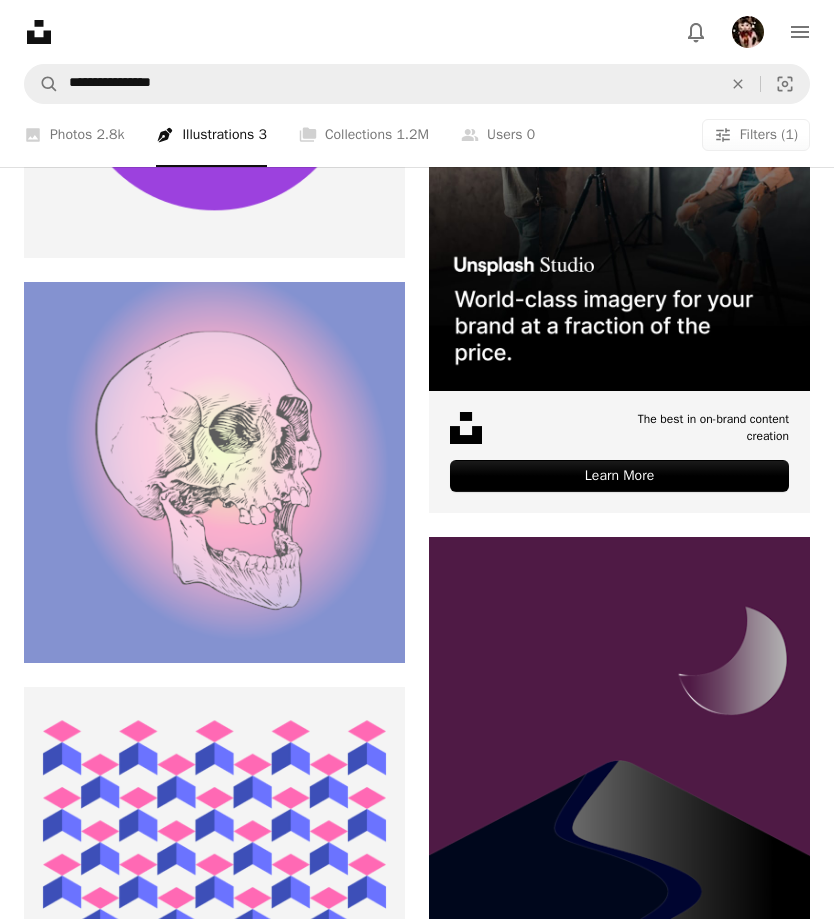 scroll, scrollTop: 10986, scrollLeft: 0, axis: vertical 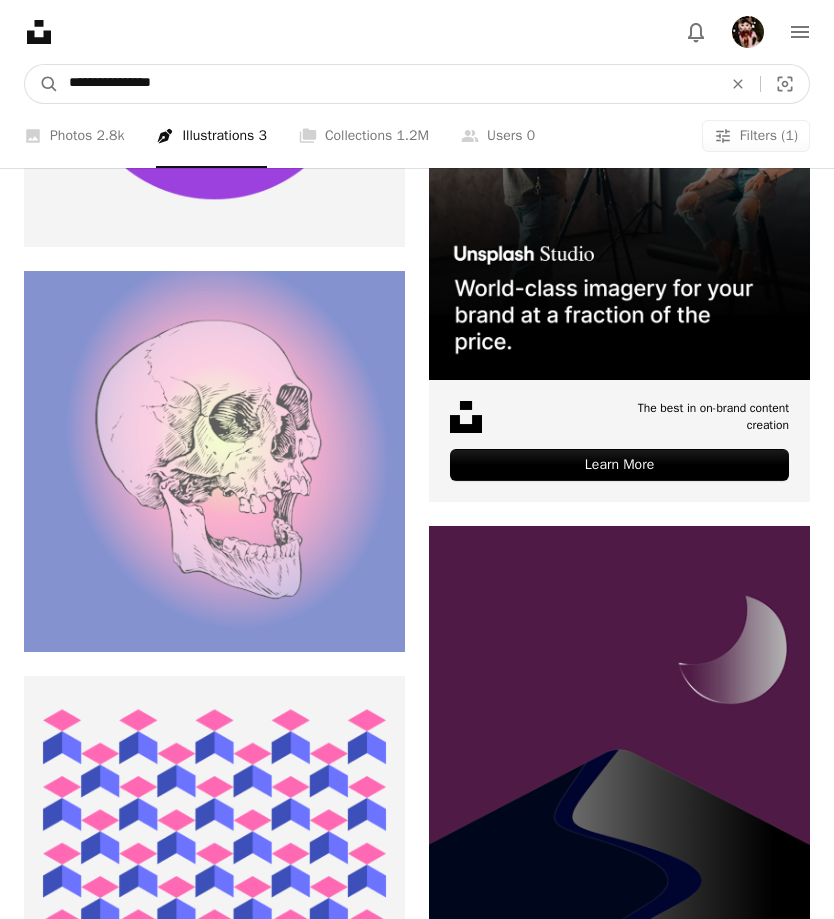 click on "**********" at bounding box center [387, 84] 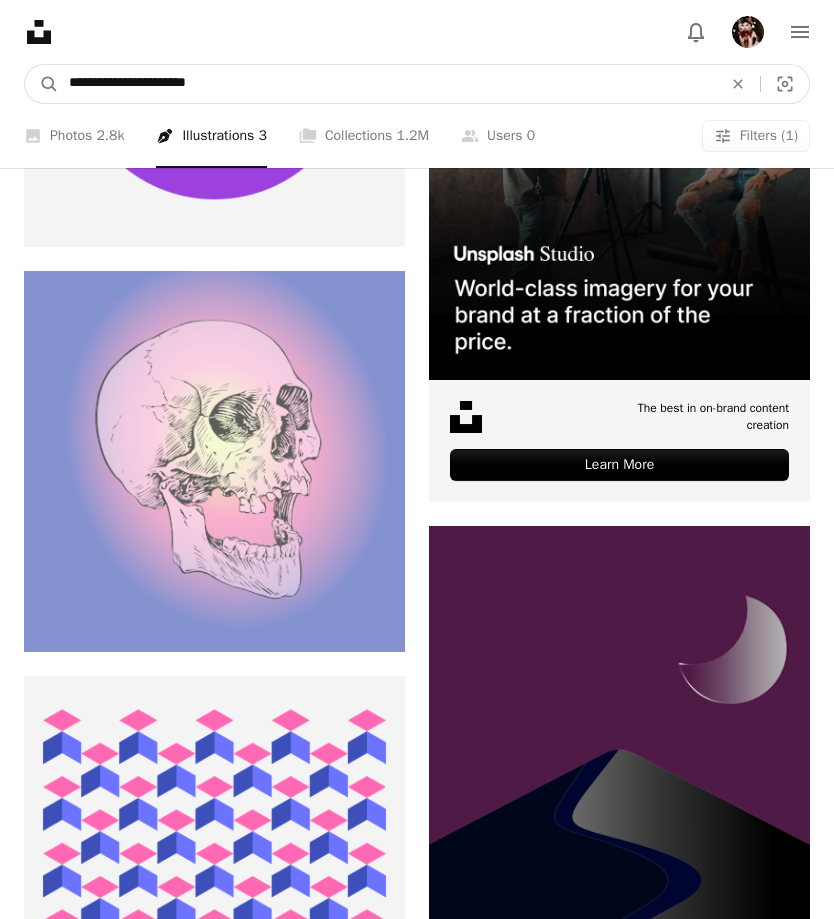 type on "**********" 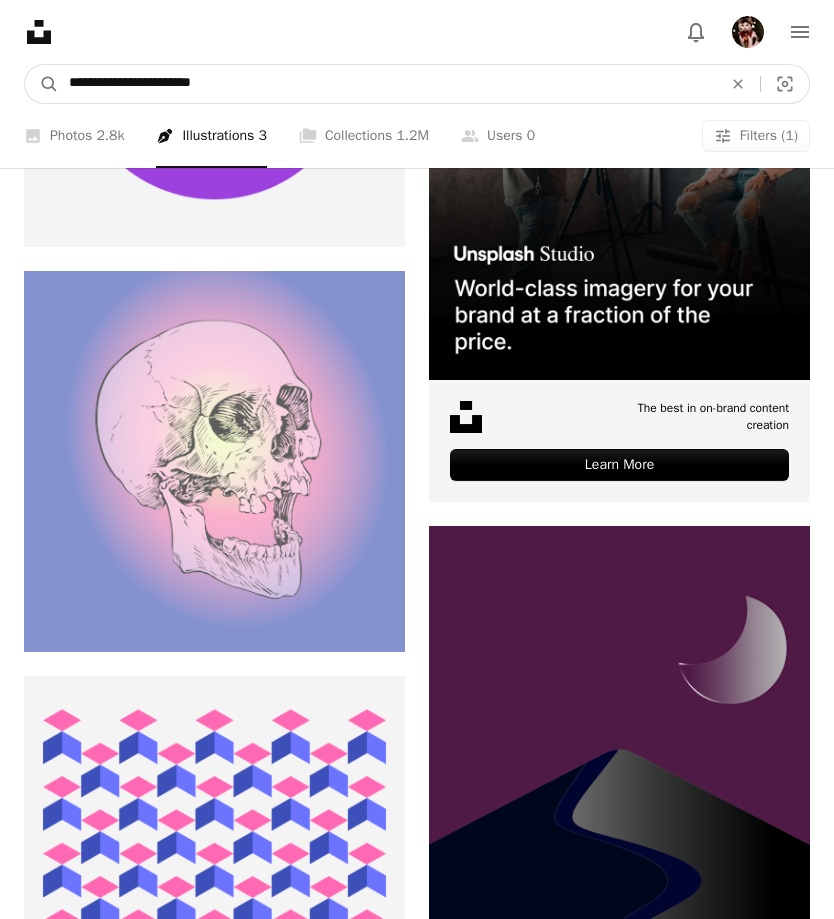 click on "A magnifying glass" at bounding box center [42, 84] 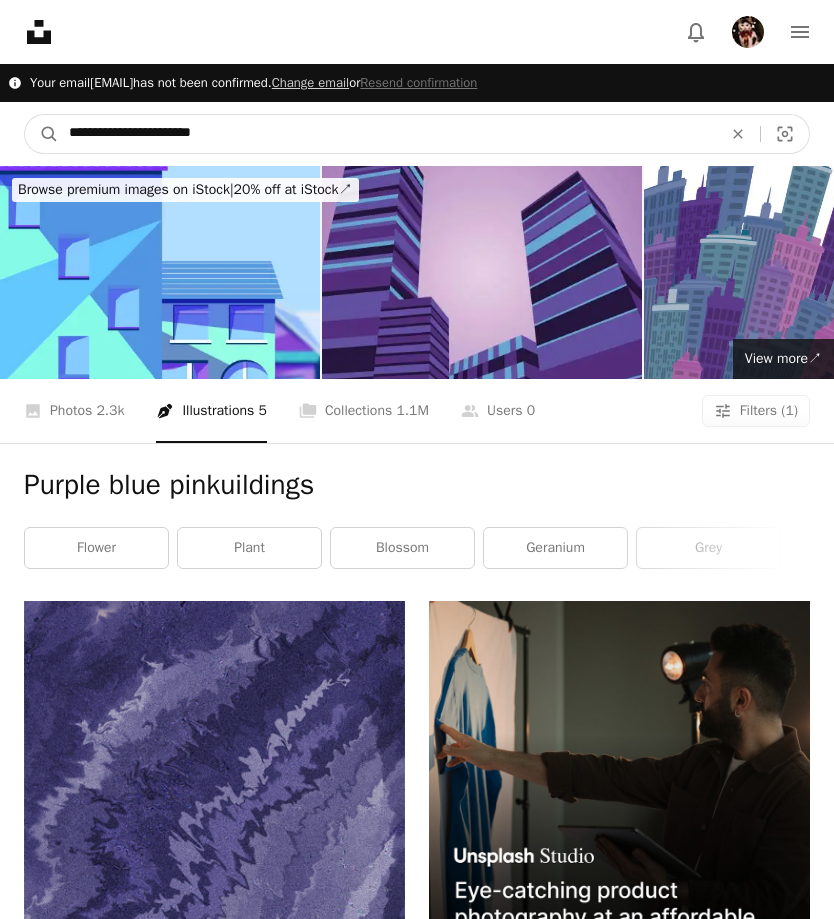 click on "**********" at bounding box center (387, 134) 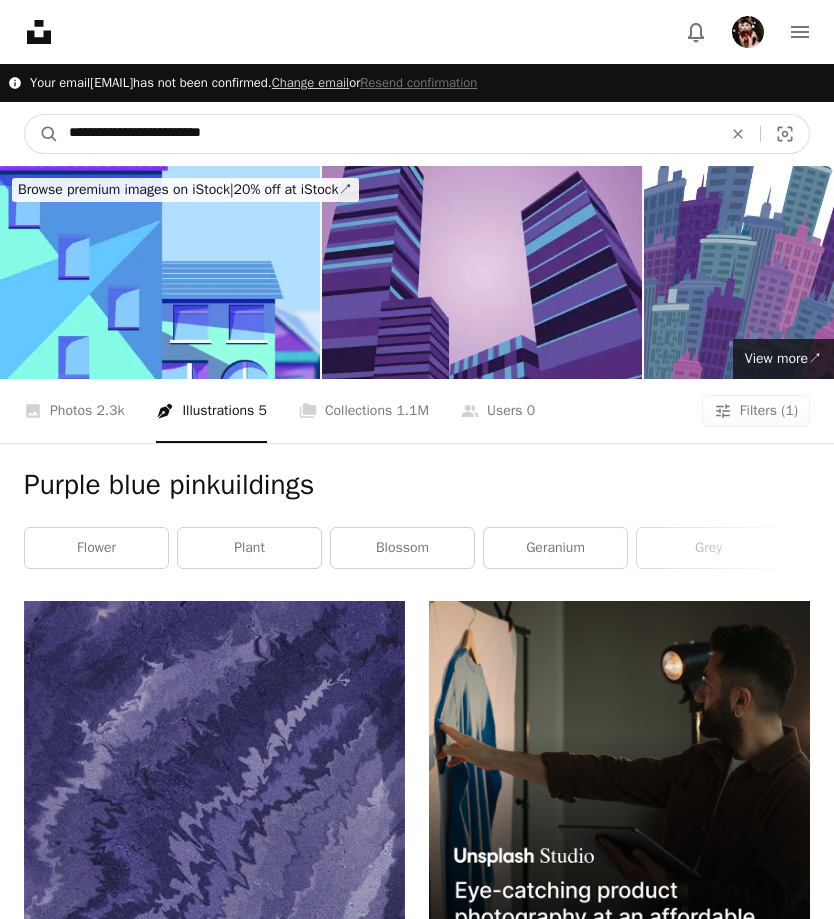 type on "**********" 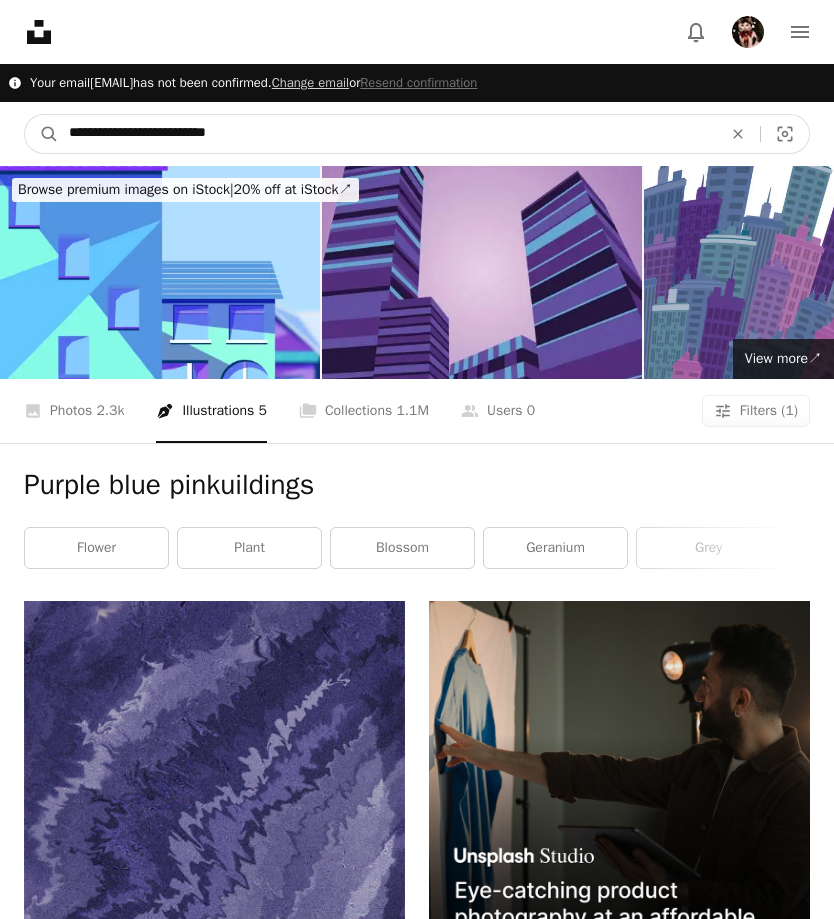 click on "A magnifying glass" at bounding box center (42, 134) 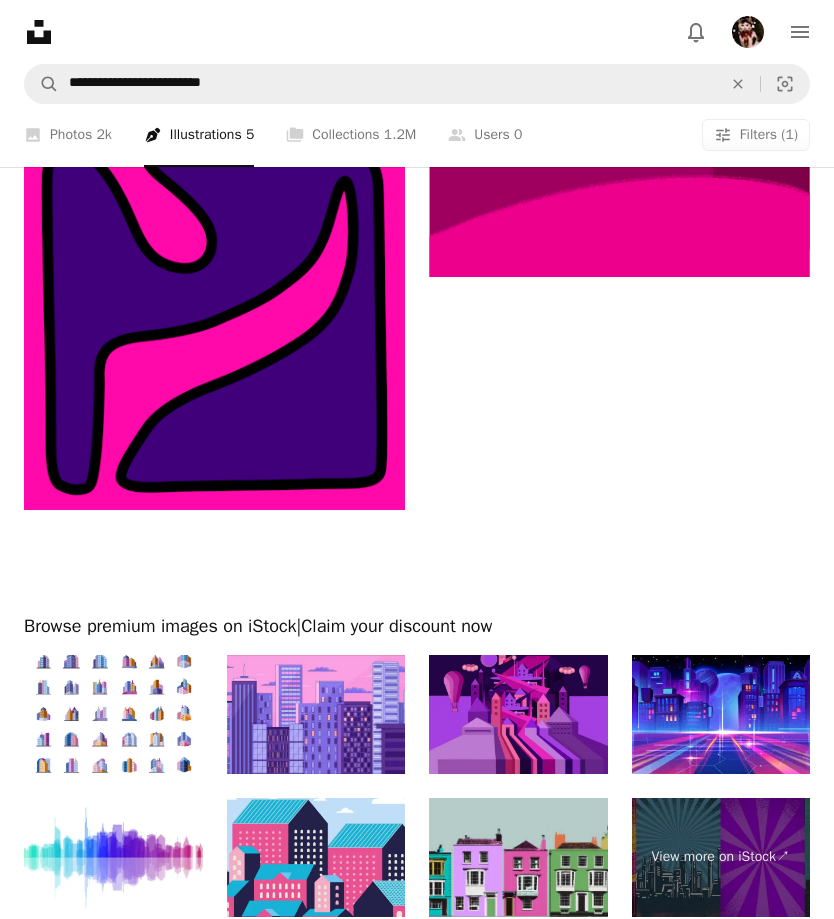 scroll, scrollTop: 3541, scrollLeft: 0, axis: vertical 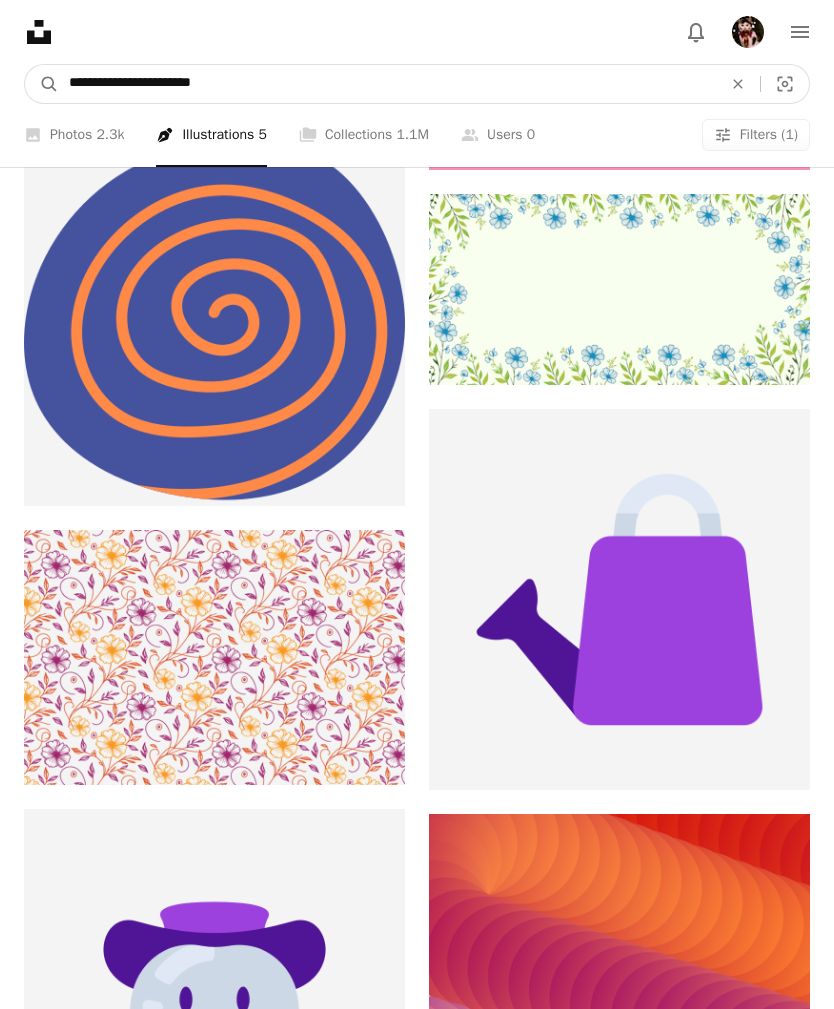 click on "**********" at bounding box center [387, 84] 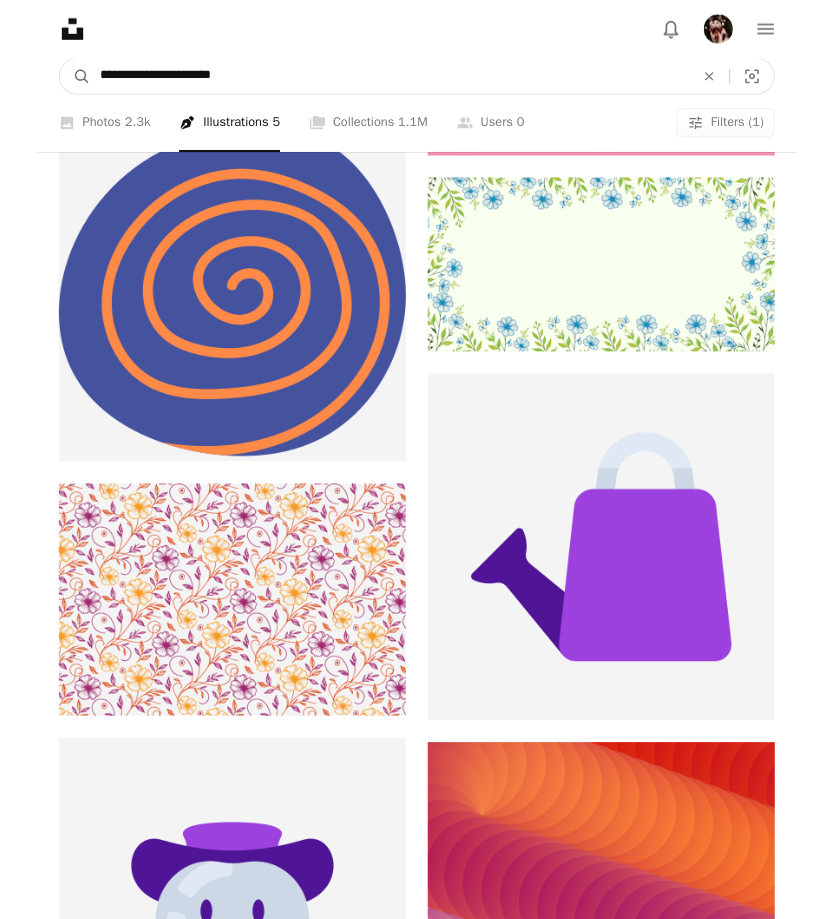 scroll, scrollTop: 47795, scrollLeft: 0, axis: vertical 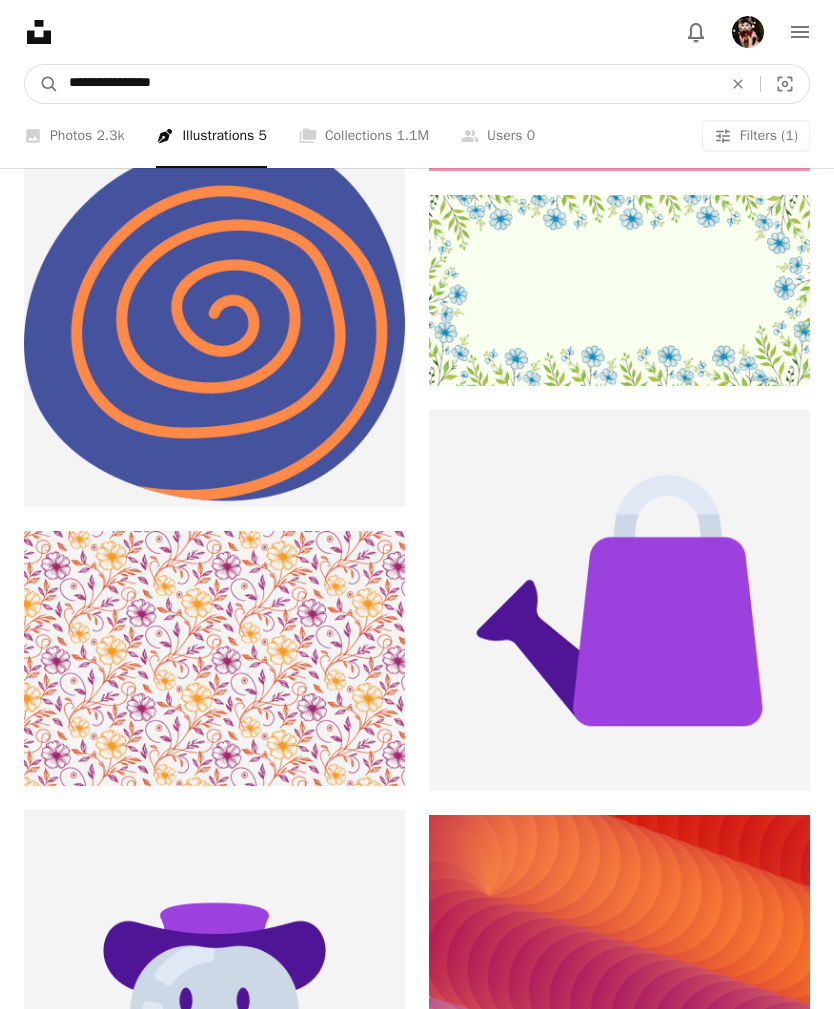 type on "**********" 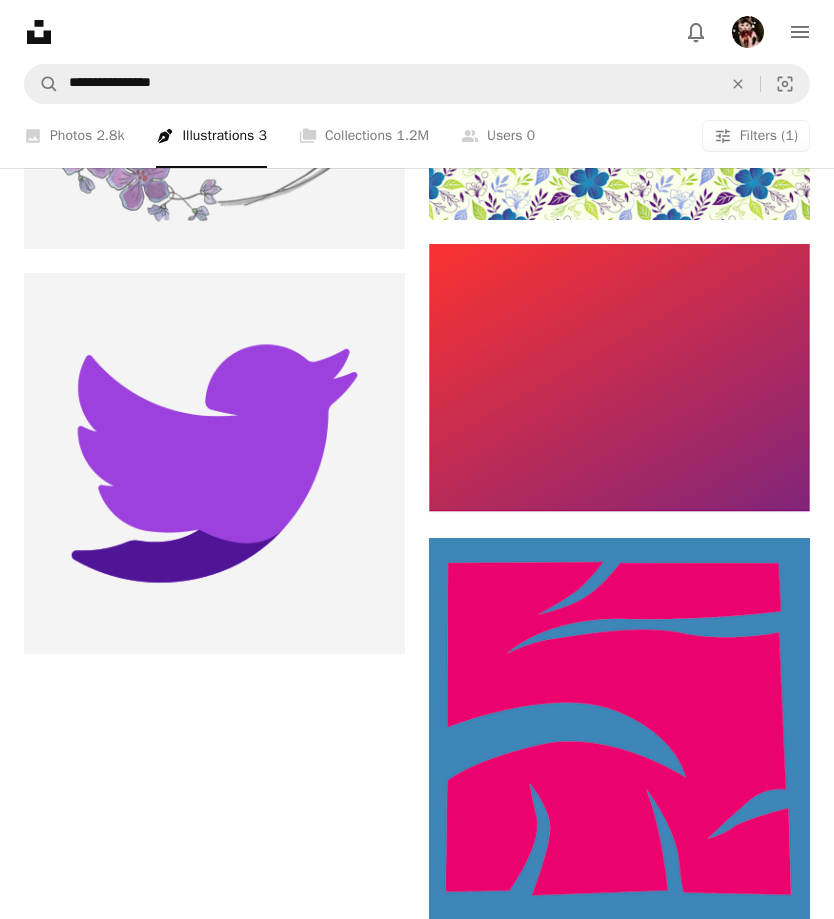 scroll, scrollTop: 0, scrollLeft: 0, axis: both 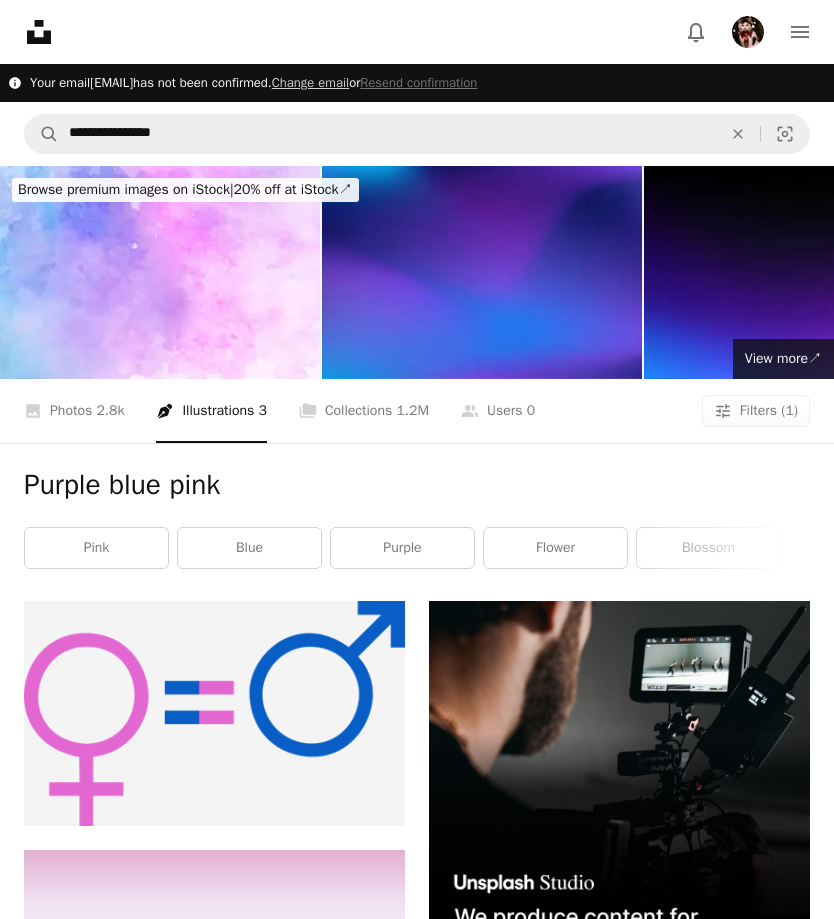 click on "A photo Photos   2.8k" at bounding box center (74, 411) 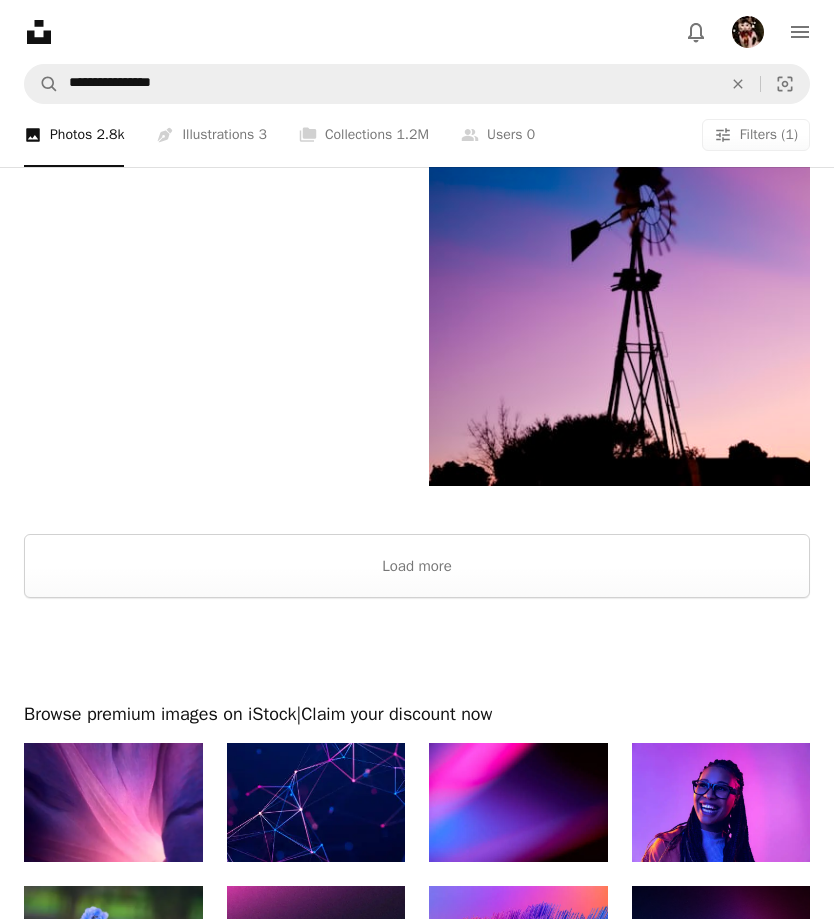 scroll, scrollTop: 4814, scrollLeft: 0, axis: vertical 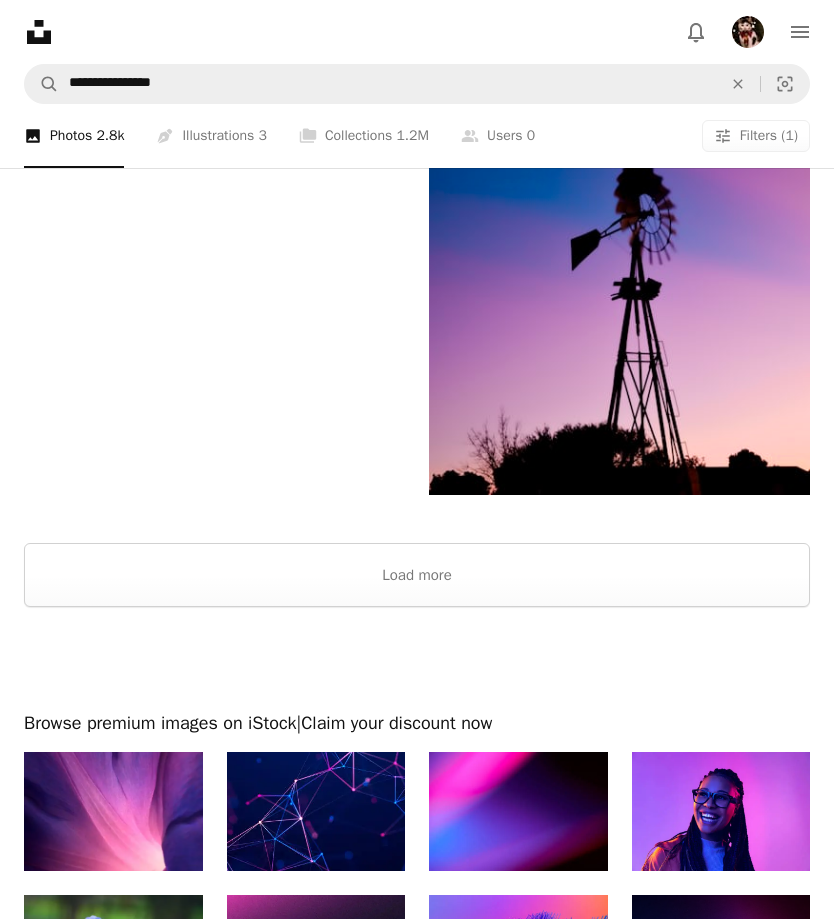 click on "Load more" at bounding box center [417, 575] 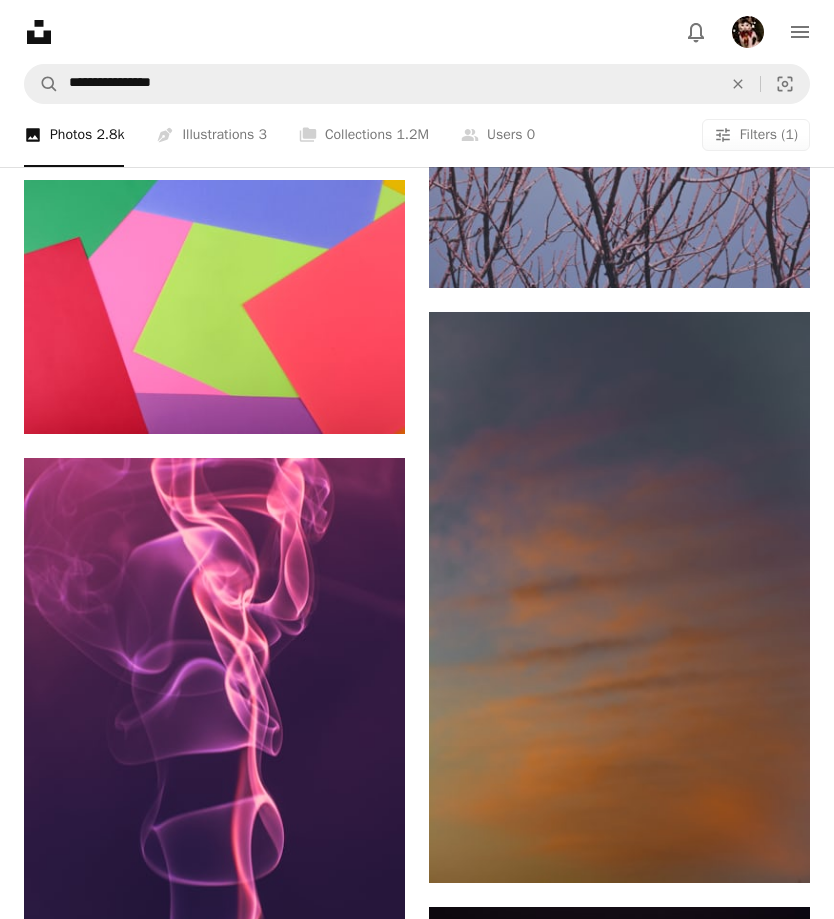 scroll, scrollTop: 58059, scrollLeft: 0, axis: vertical 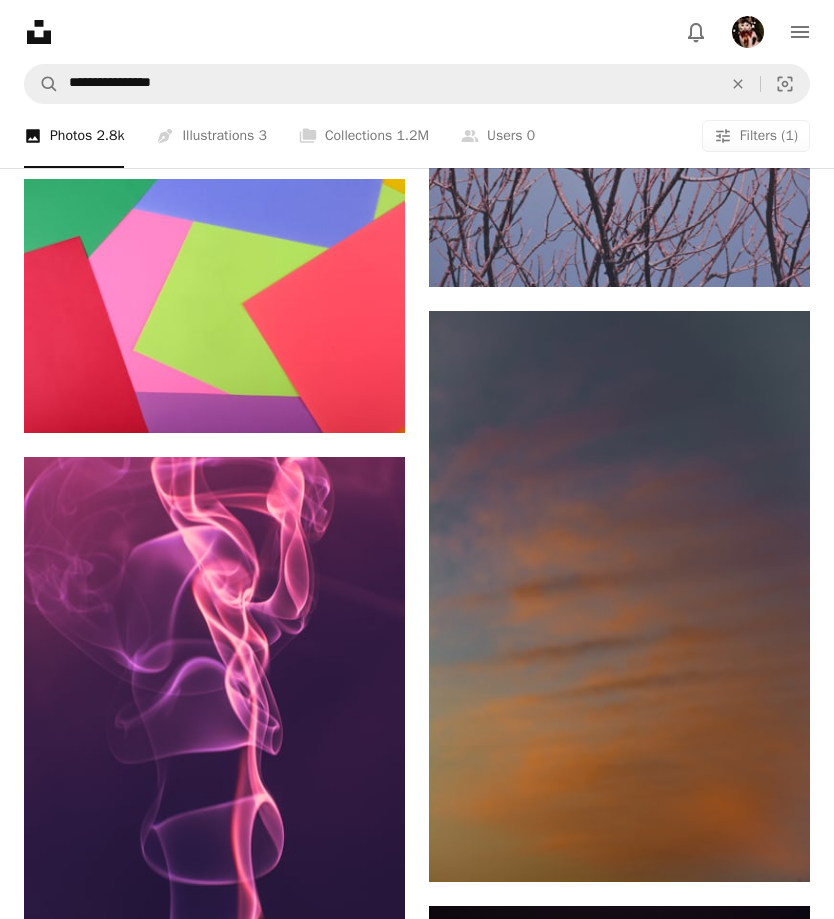 click at bounding box center [214, 306] 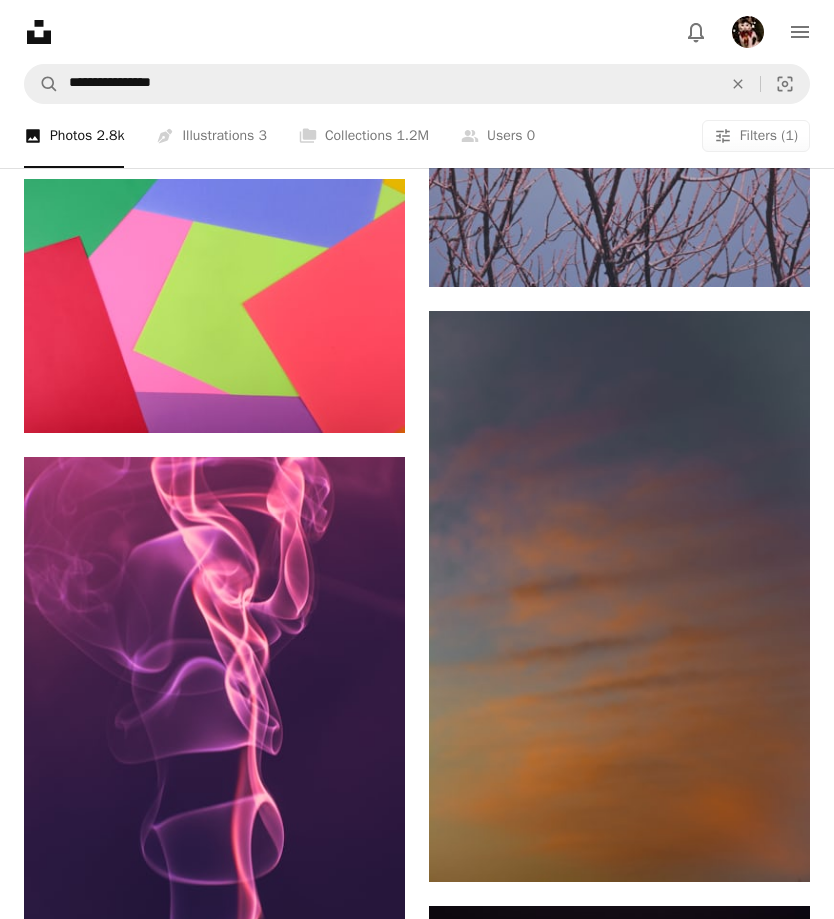 click on "An X shape Add to Collection Confirm your account to create collection A checkmark A plus sign 1 photo A lock My first collection Create new collection Name 60 Description  (optional) 250 Make collection private A lock Cancel Create collection" at bounding box center [417, 6048] 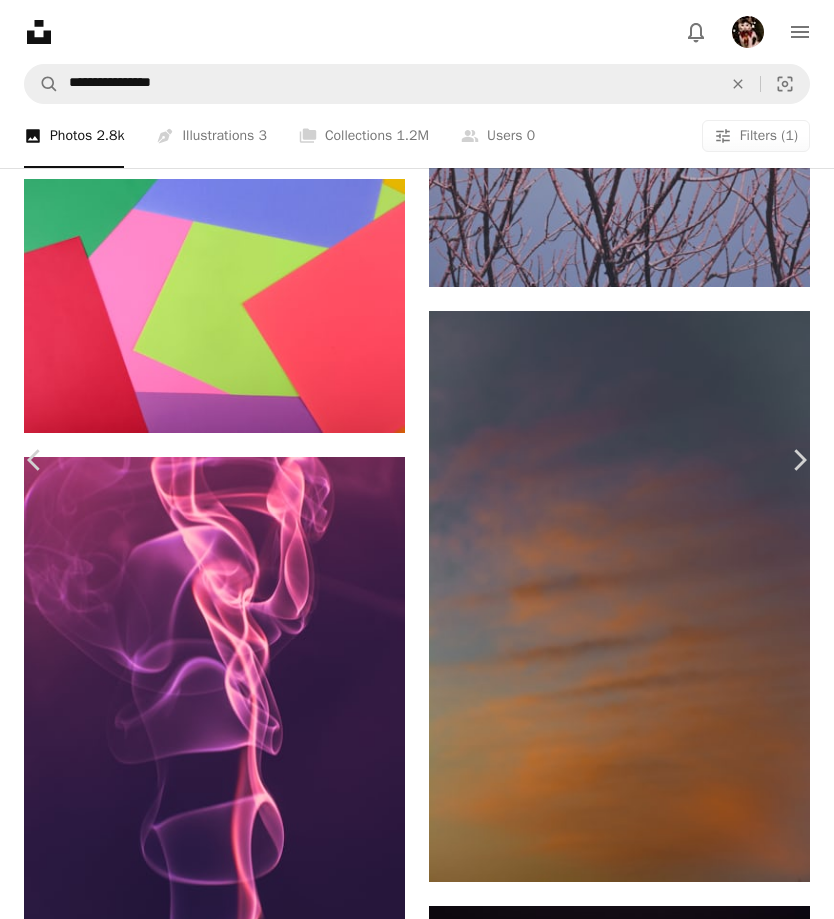 click on "Download" at bounding box center (649, 5636) 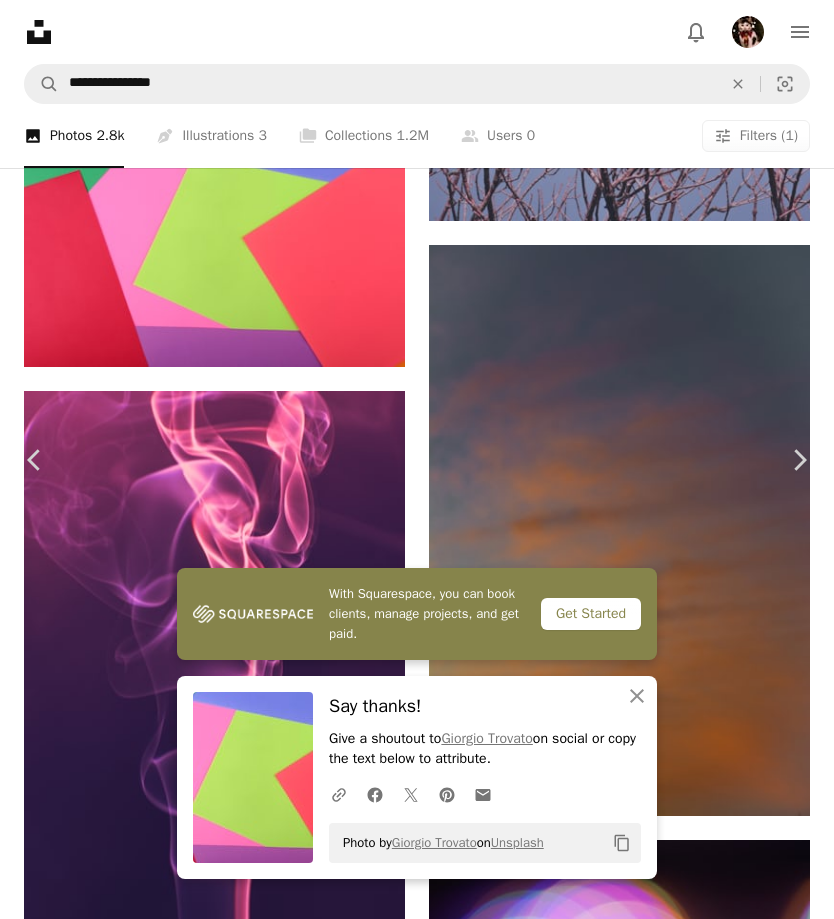 click on "[FIRST] [LAST]" at bounding box center (417, 5982) 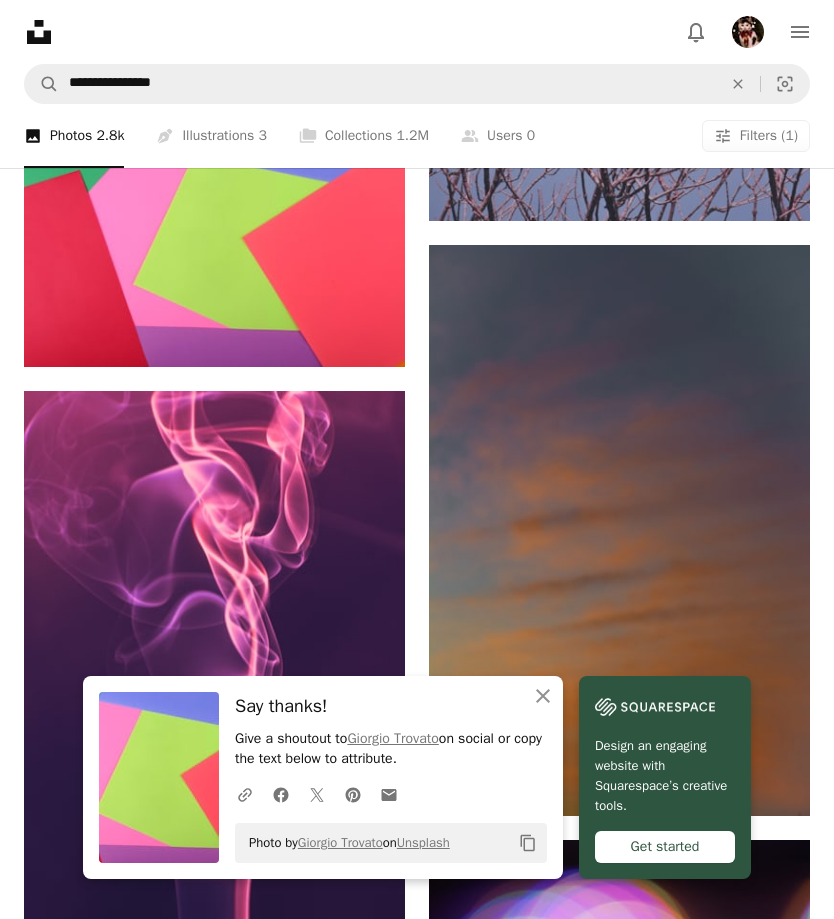 click on "An X shape" 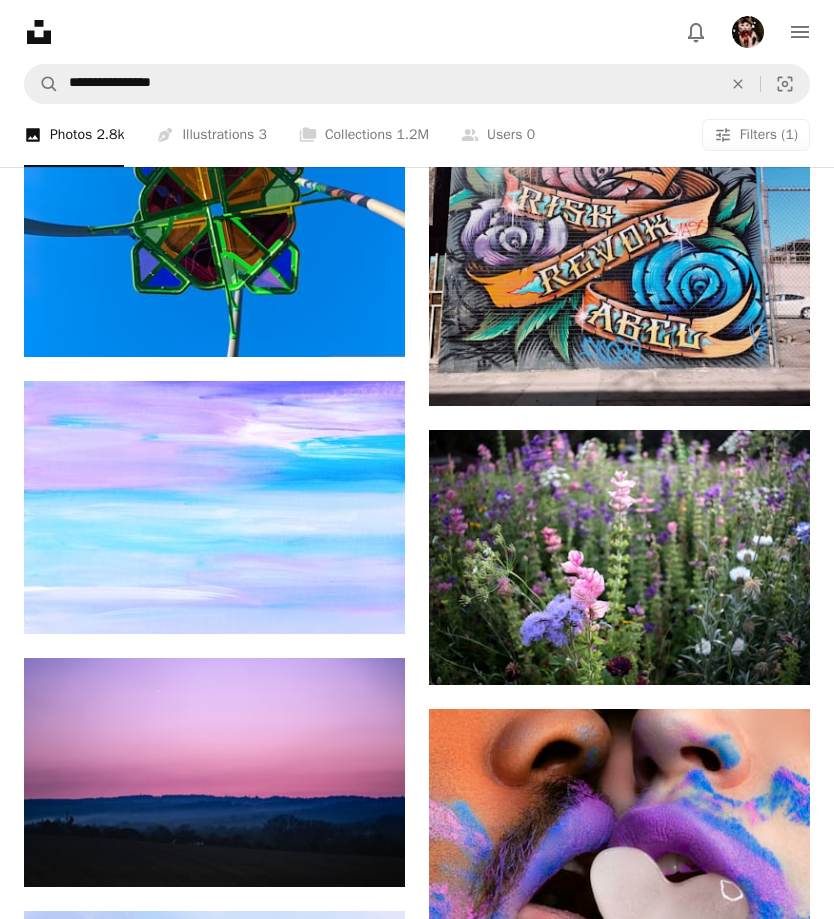 scroll, scrollTop: 14034, scrollLeft: 0, axis: vertical 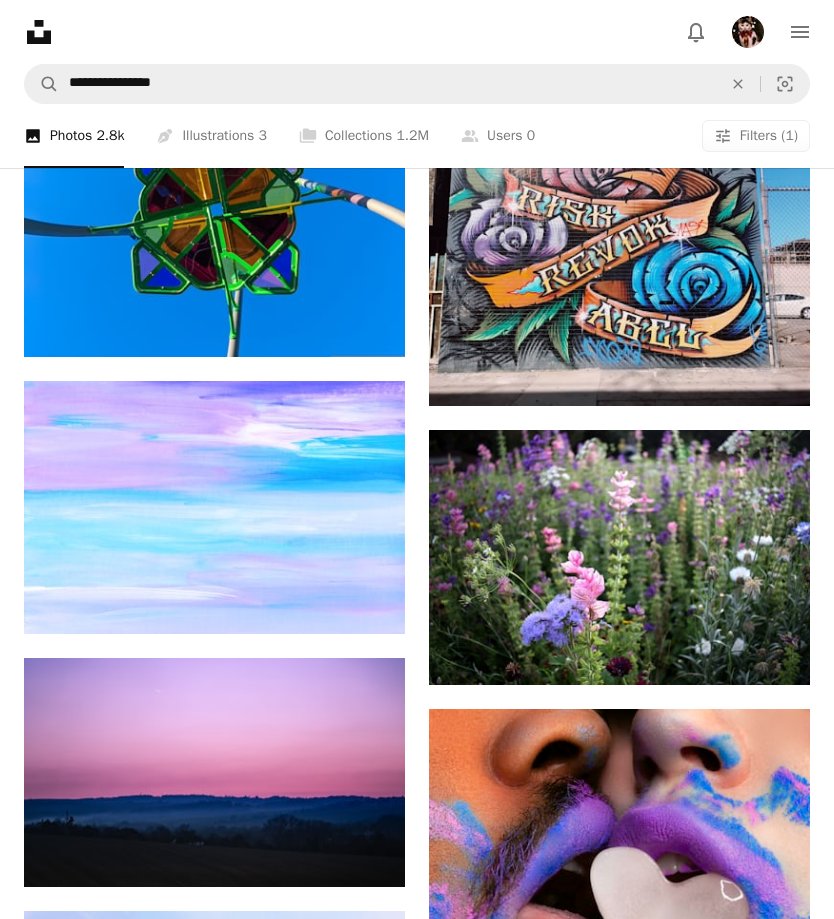 click on "Arrow pointing down" at bounding box center (365, 598) 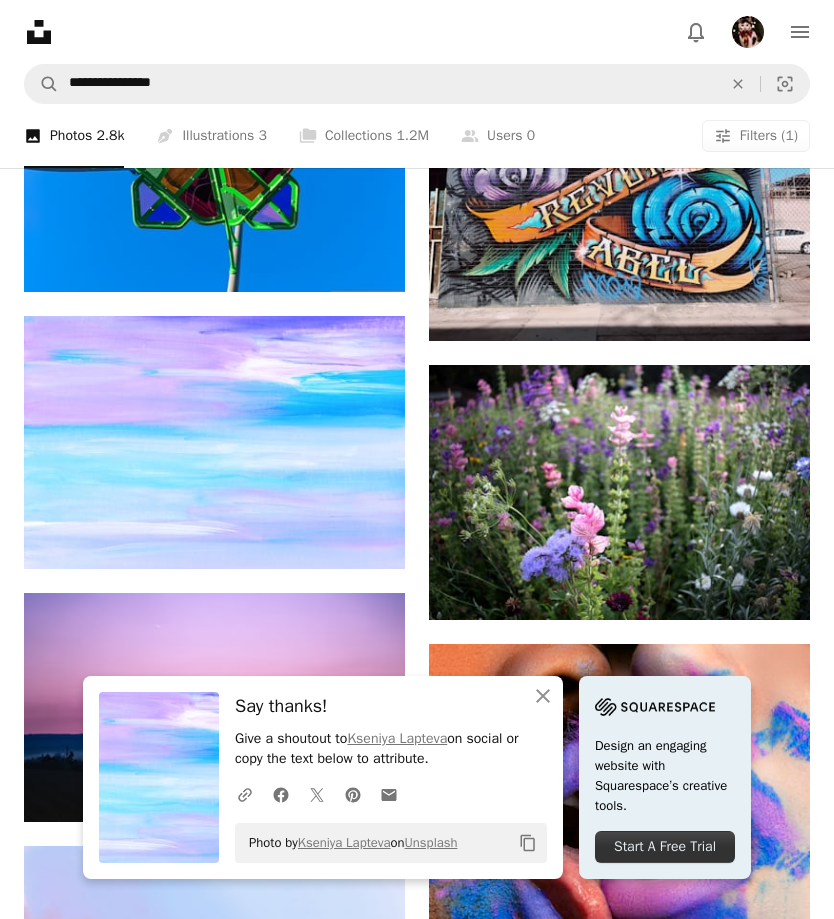 click 